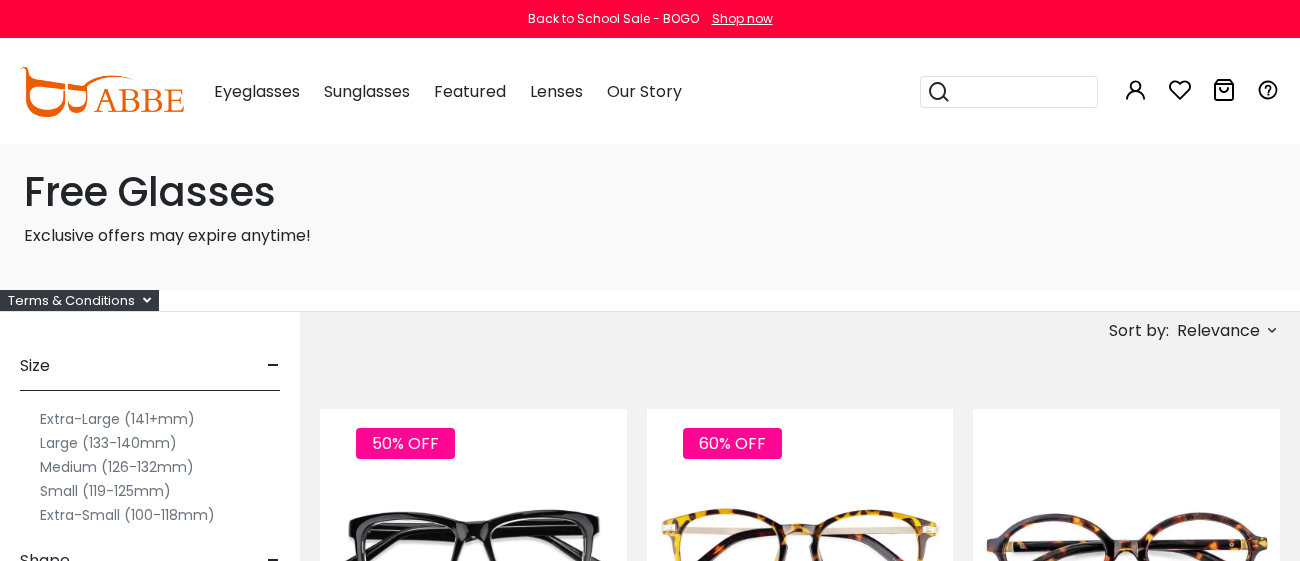 scroll, scrollTop: 0, scrollLeft: 0, axis: both 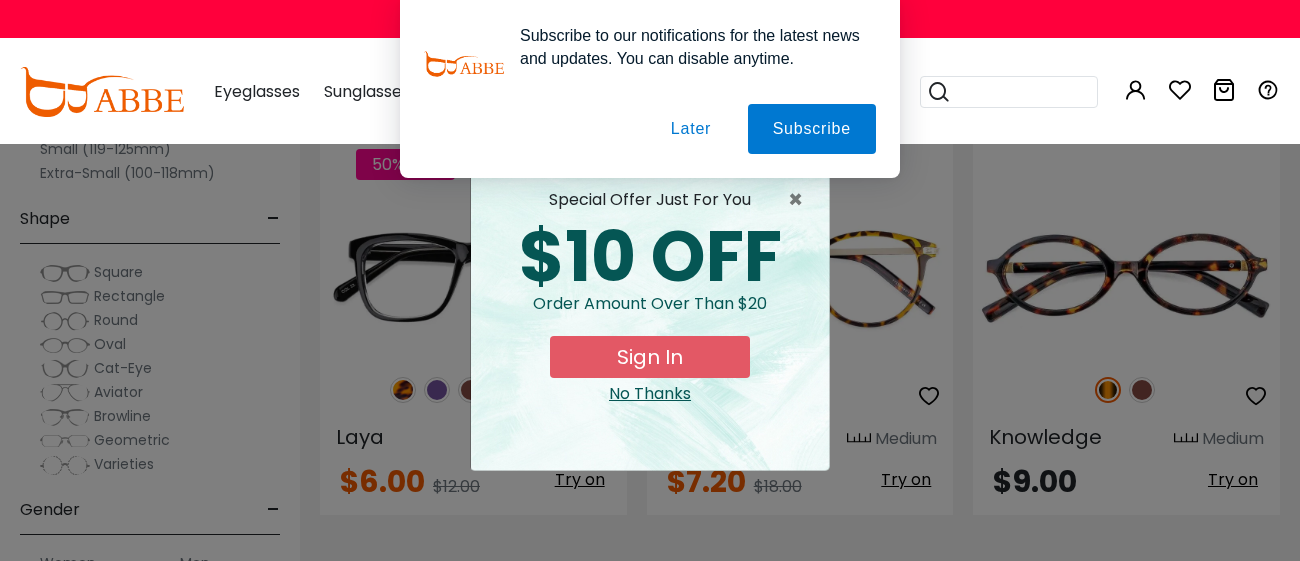 click on "Sign In" at bounding box center (650, 357) 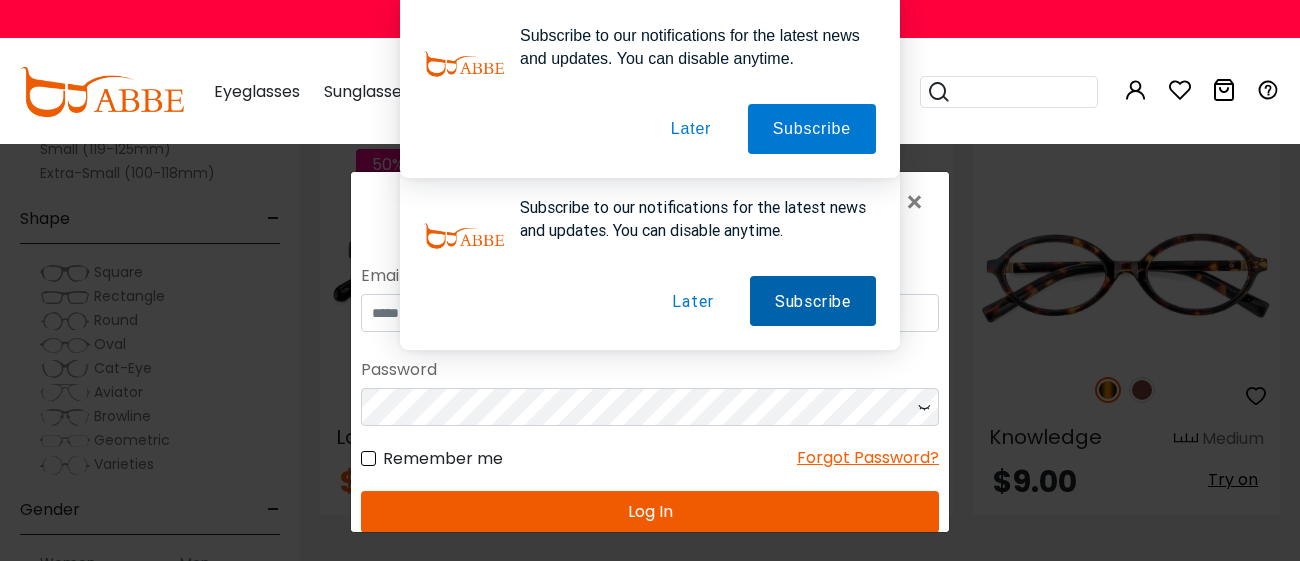 click on "Subscribe" at bounding box center [813, 300] 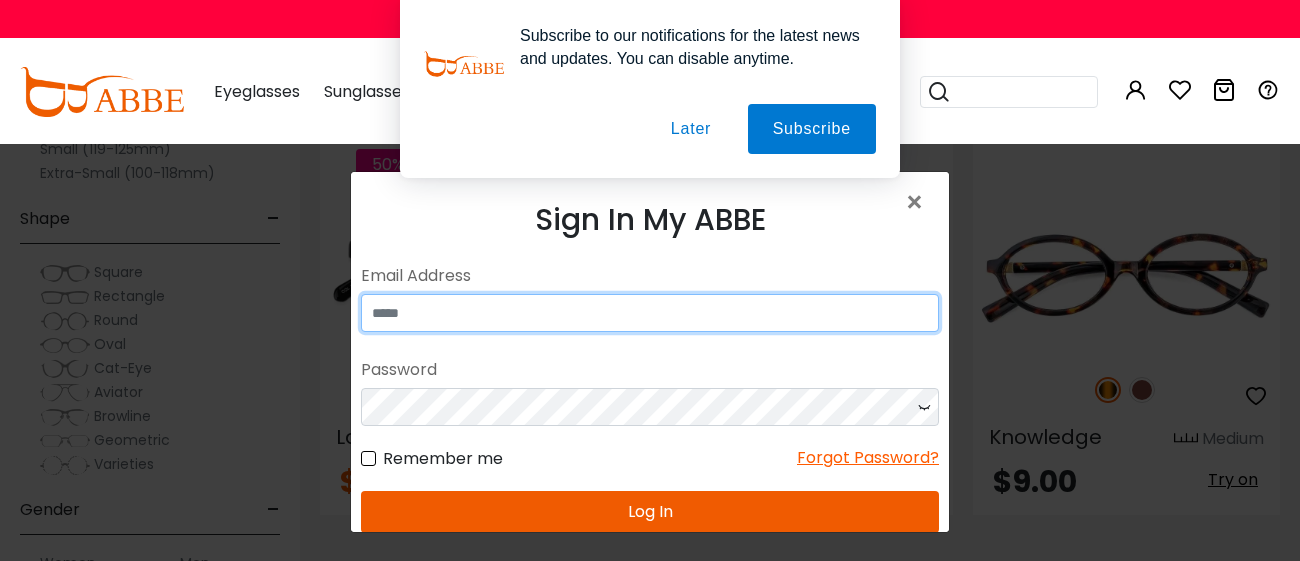 click at bounding box center [650, 312] 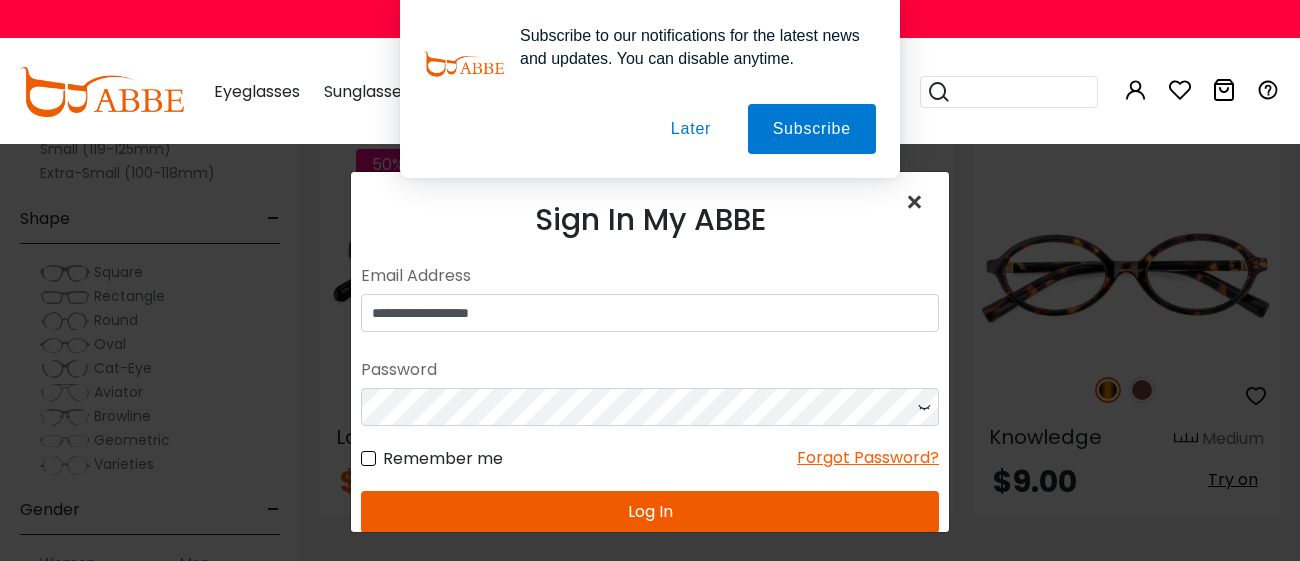 click on "×" at bounding box center [918, 202] 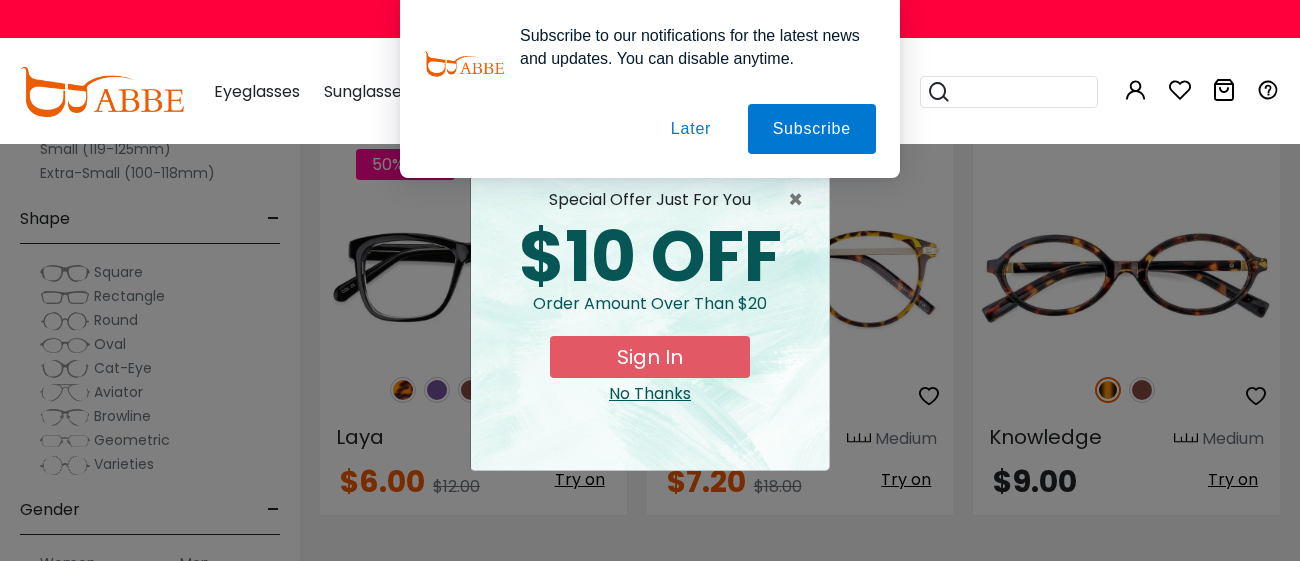 click on "Later" at bounding box center (691, 129) 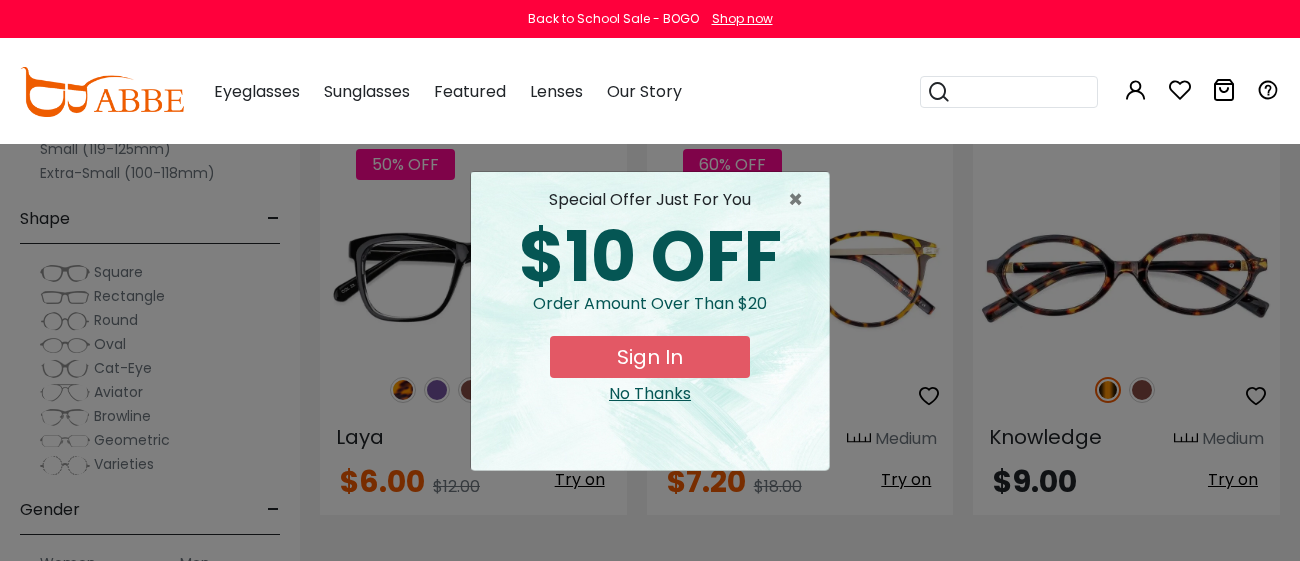 click on "No Thanks" at bounding box center [650, 394] 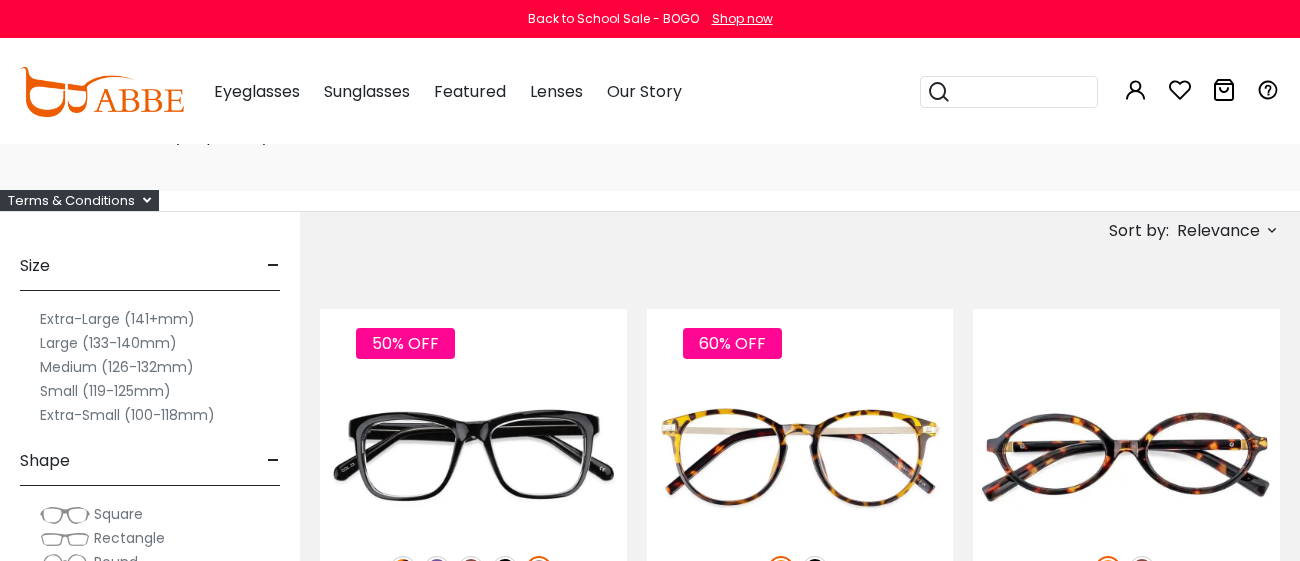 scroll, scrollTop: 0, scrollLeft: 0, axis: both 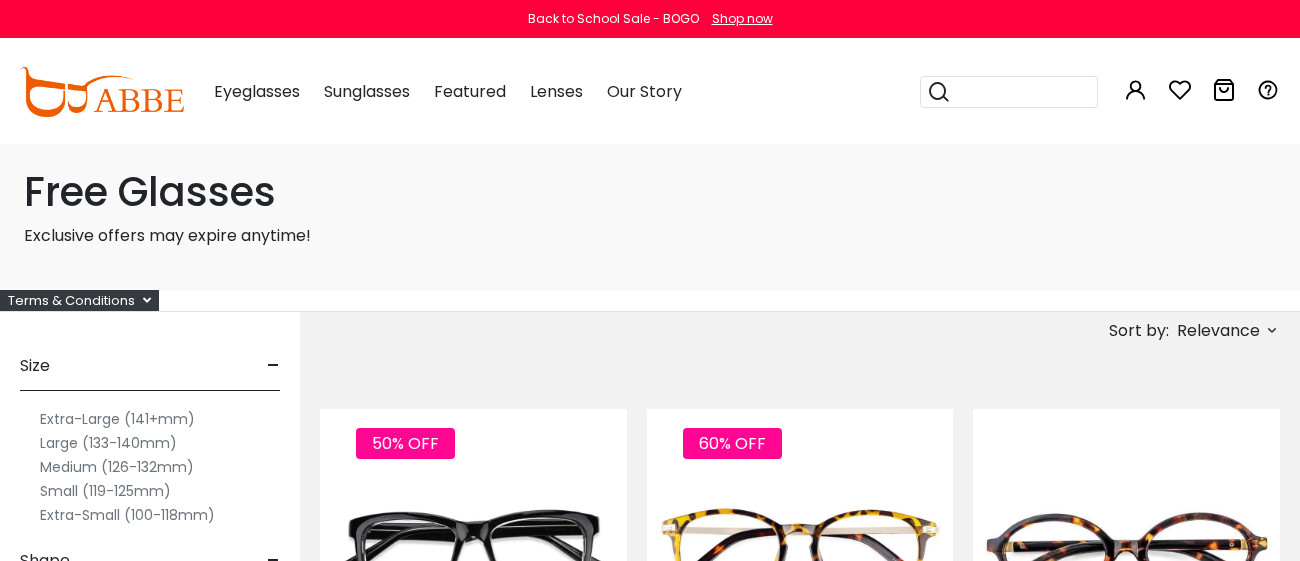 click at bounding box center (147, 300) 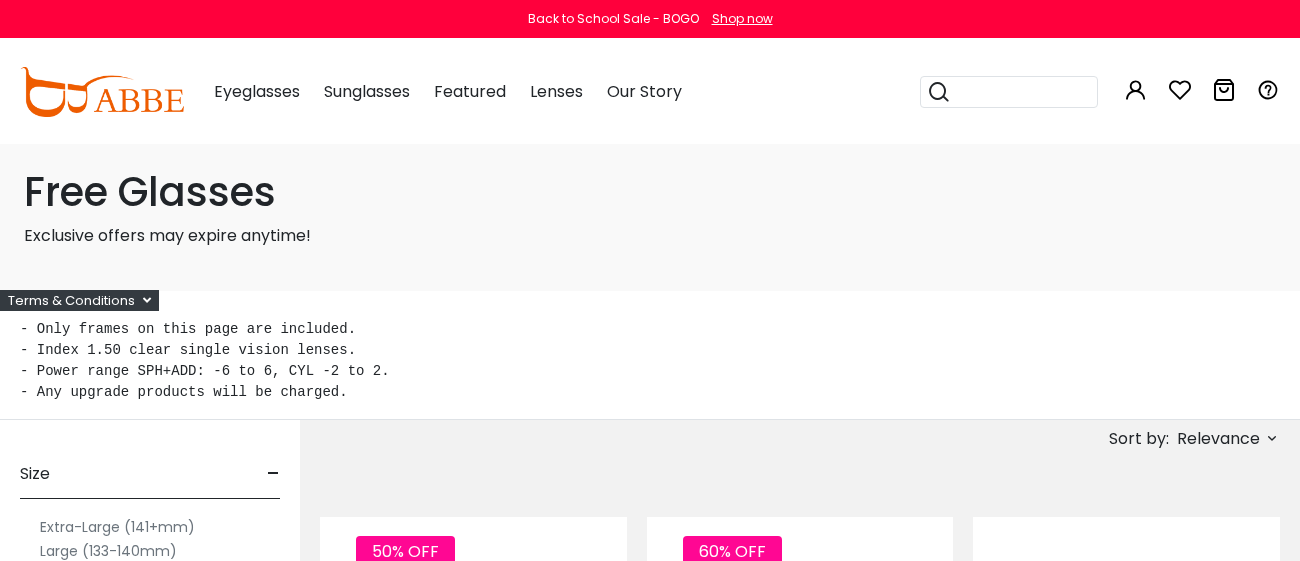 click on "- Only frames on this page are included.
- Index 1.50 clear single vision lenses.
- Power range SPH+ADD: -6 to 6, CYL -2 to 2.
- Any upgrade products will be charged." at bounding box center [650, 361] 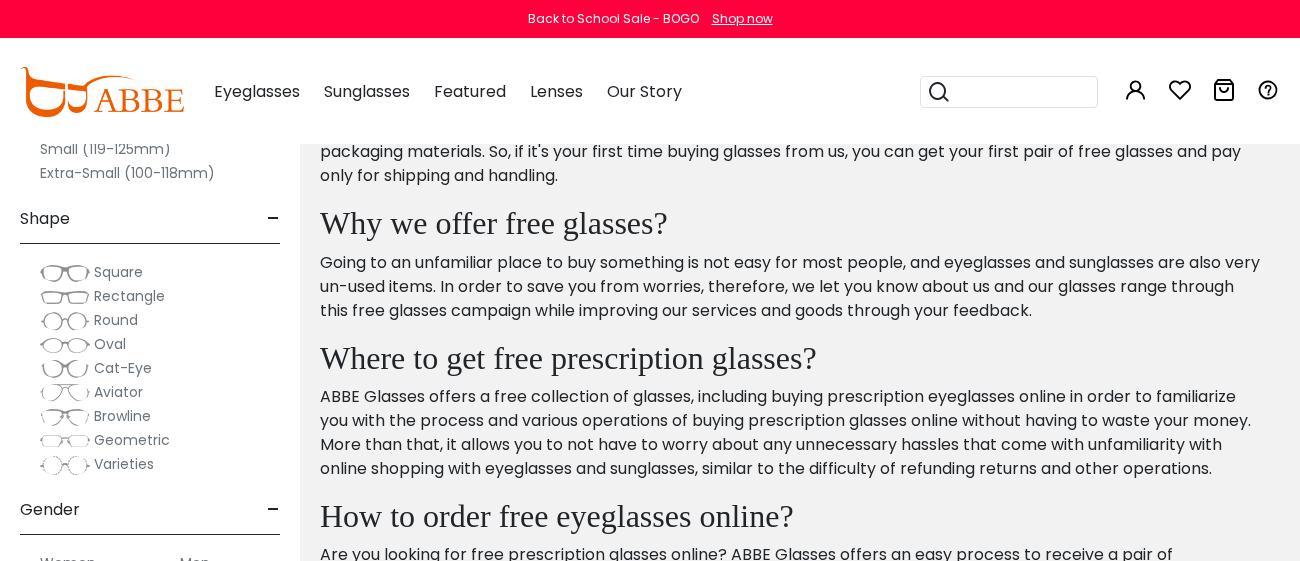 scroll, scrollTop: 9632, scrollLeft: 0, axis: vertical 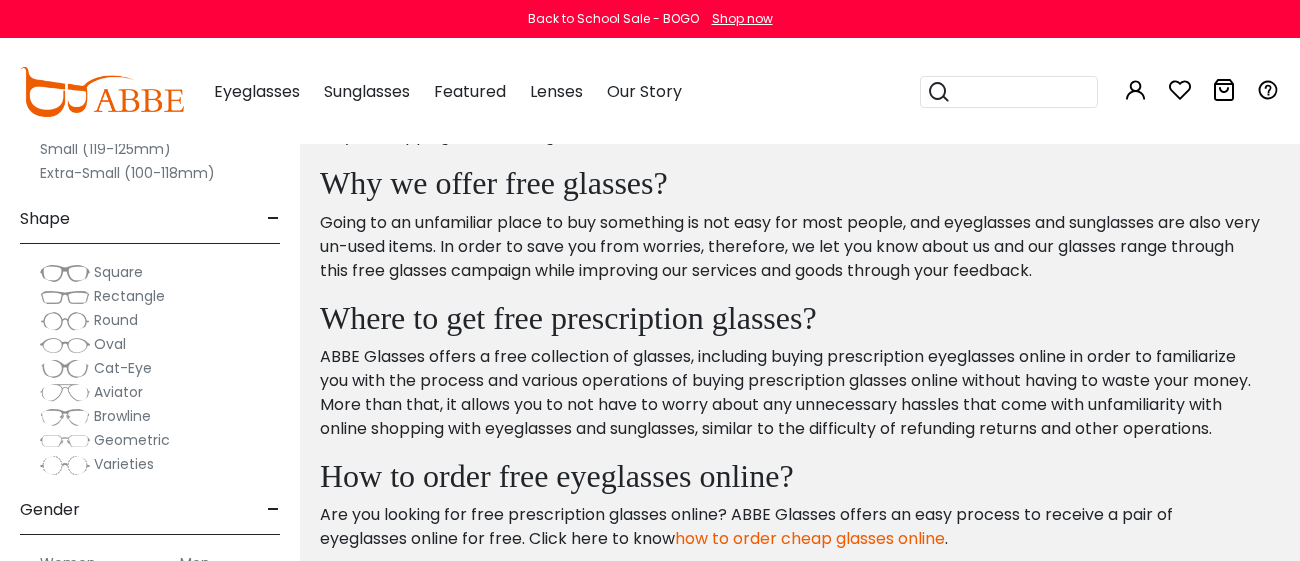 click on "how to order cheap glasses online" at bounding box center [810, 538] 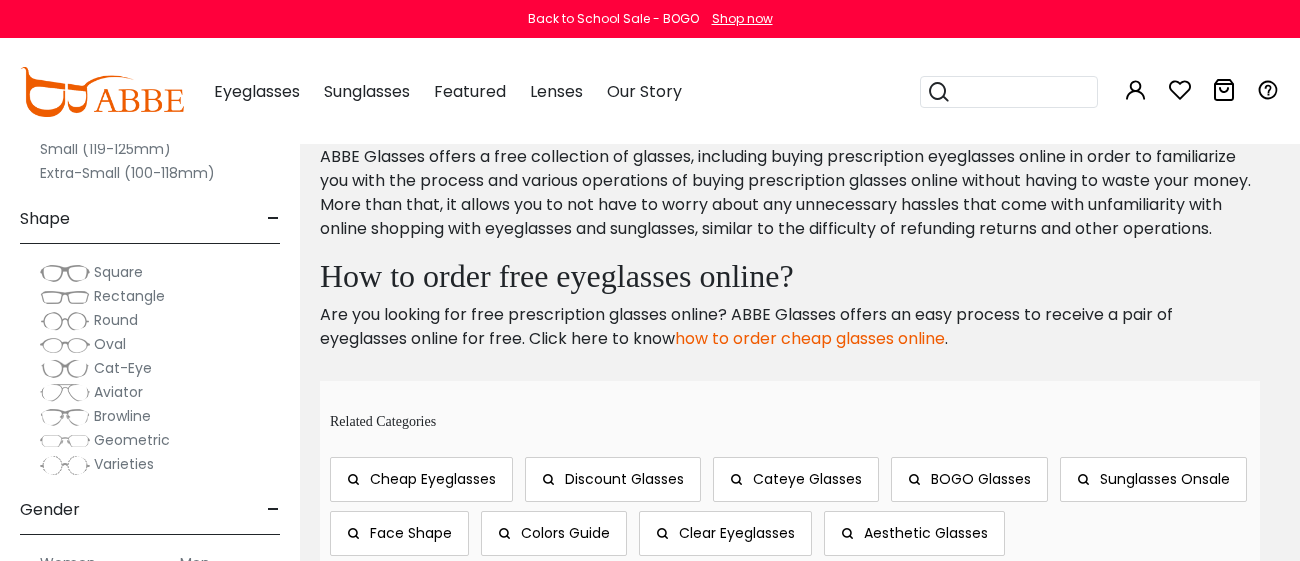 scroll, scrollTop: 9792, scrollLeft: 0, axis: vertical 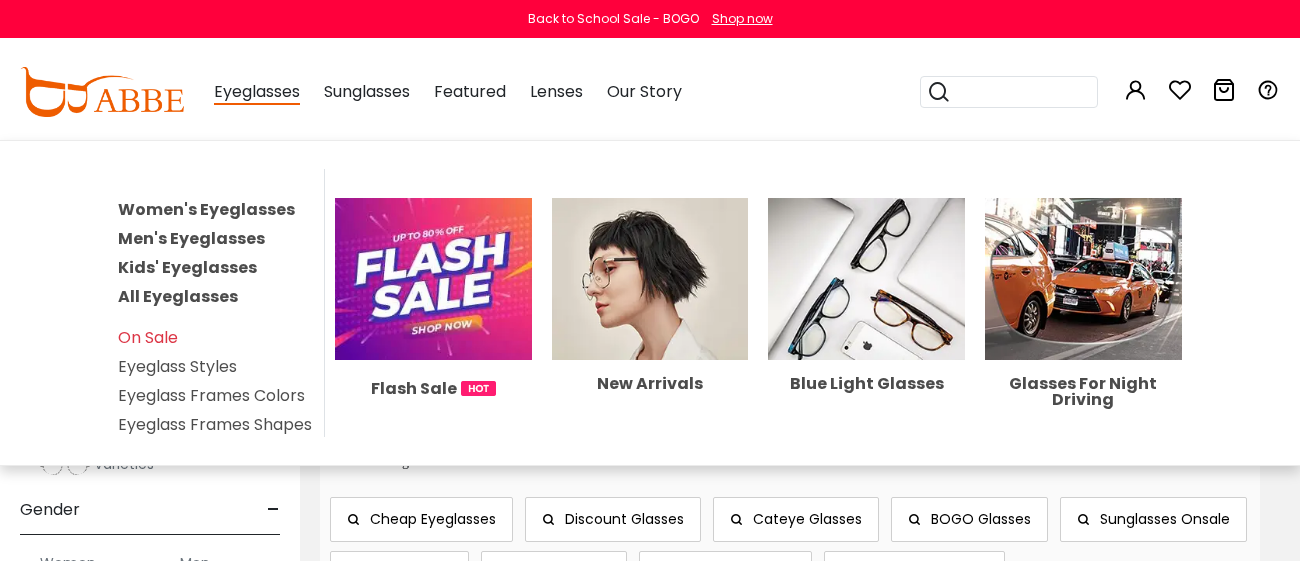 click on "Eyeglasses
Women's Eyeglasses
Men's Eyeglasses
Kids' Eyeglasses
All Eyeglasses
On Sale
Eyeglass Styles
Eyeglass Frames Colors
Eyeglass Frames Shapes
Flash Sale
New Arrivals
Blue Light Glasses
Glasses For Night Driving" at bounding box center [257, 92] 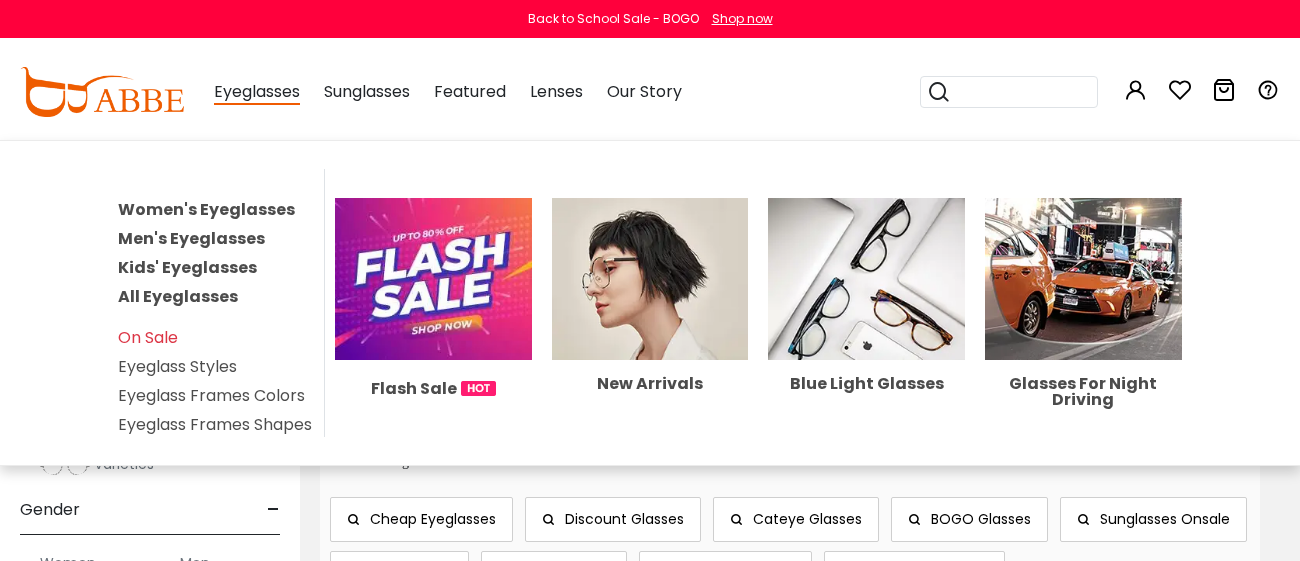 click at bounding box center [1083, 279] 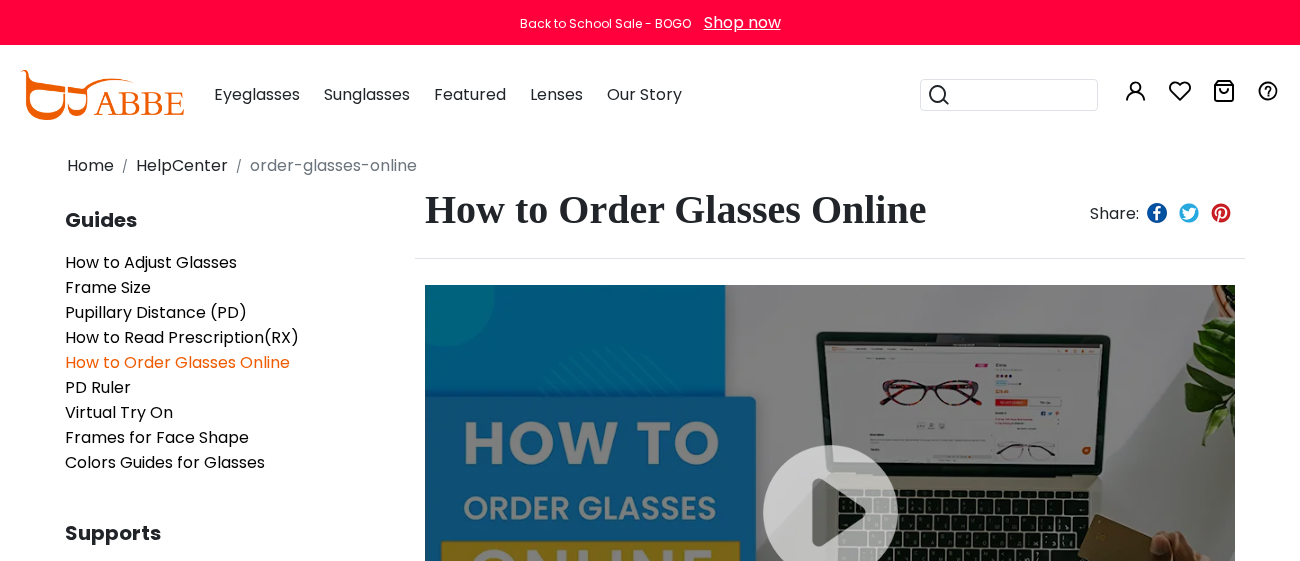 scroll, scrollTop: 0, scrollLeft: 0, axis: both 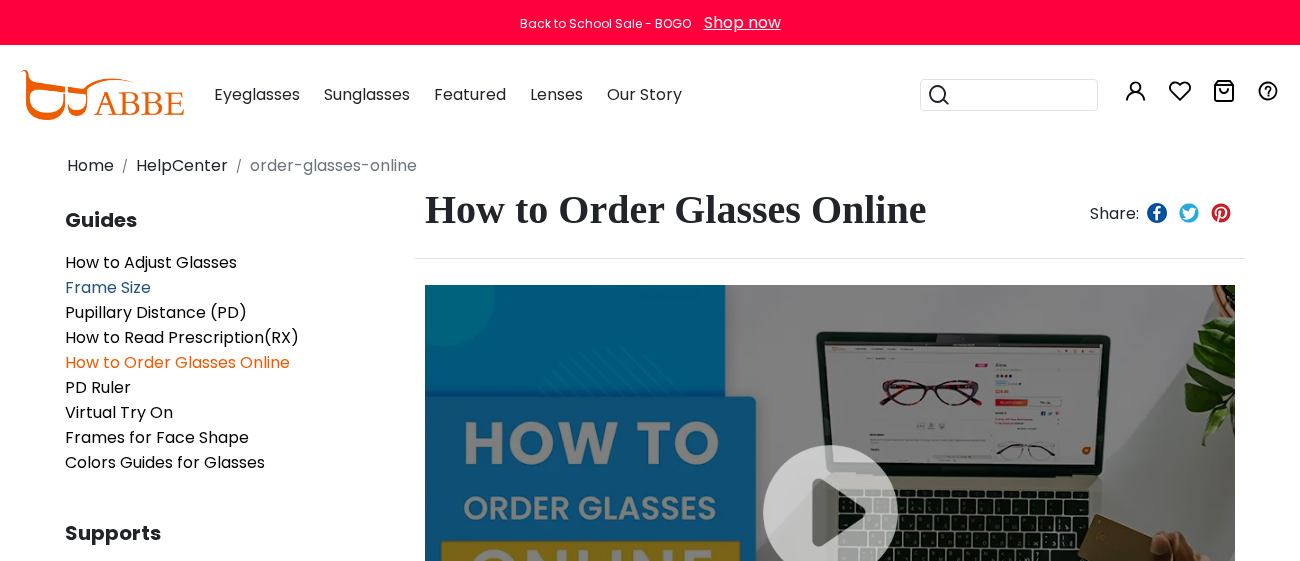 click on "Frame Size" at bounding box center (108, 287) 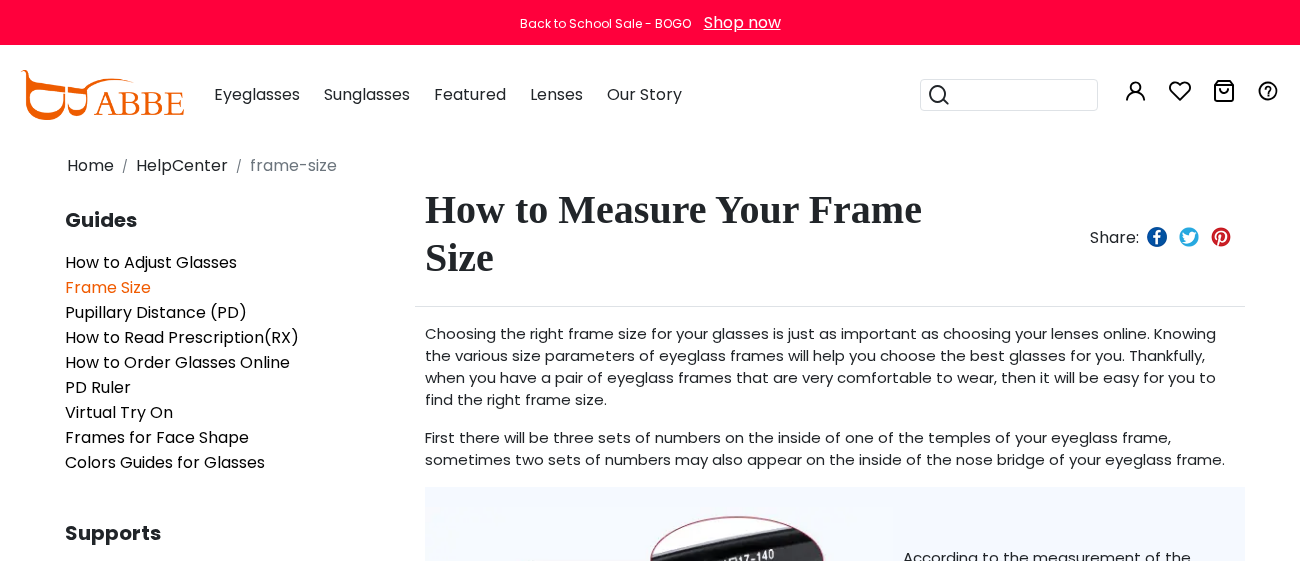 scroll, scrollTop: 0, scrollLeft: 0, axis: both 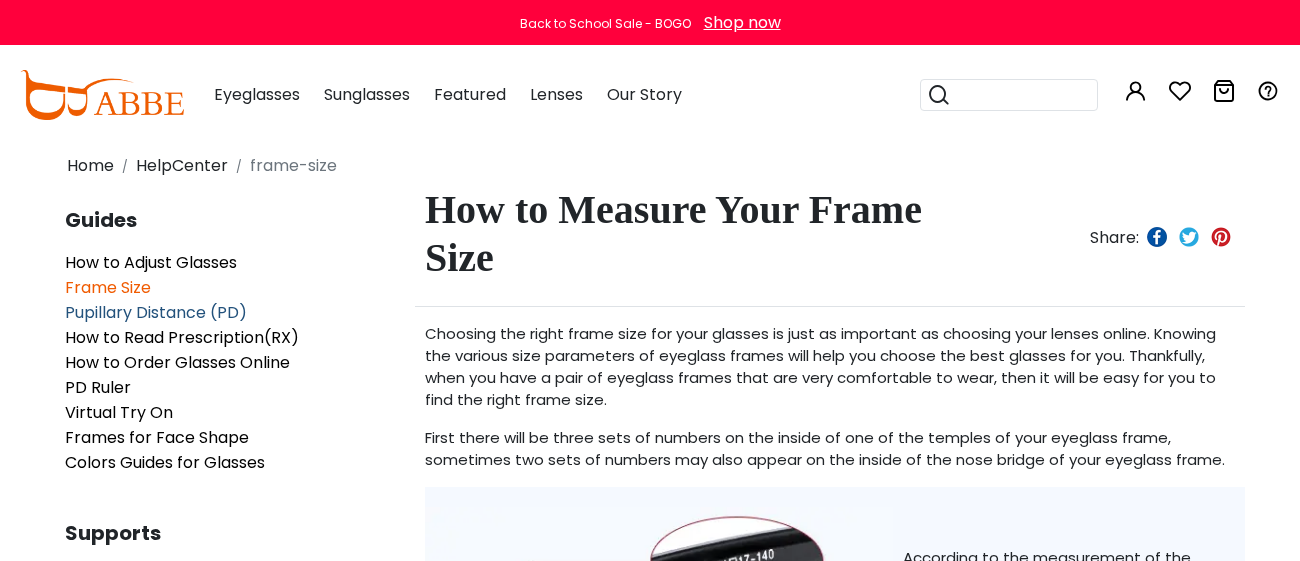 click on "Pupillary Distance (PD)" at bounding box center [156, 312] 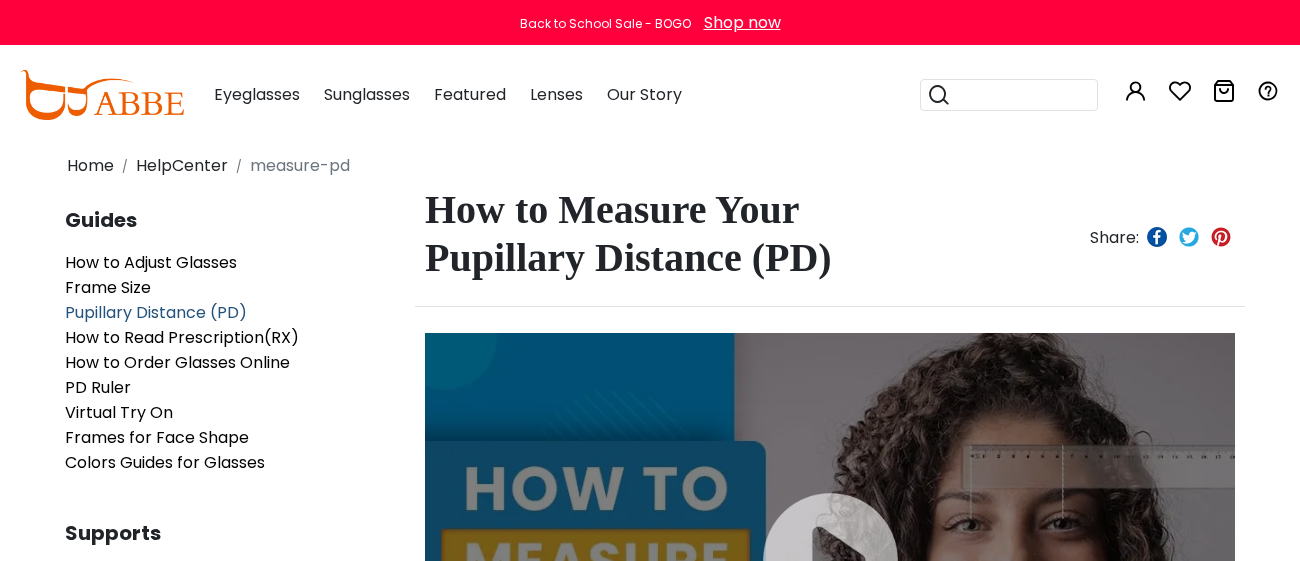 scroll, scrollTop: 0, scrollLeft: 0, axis: both 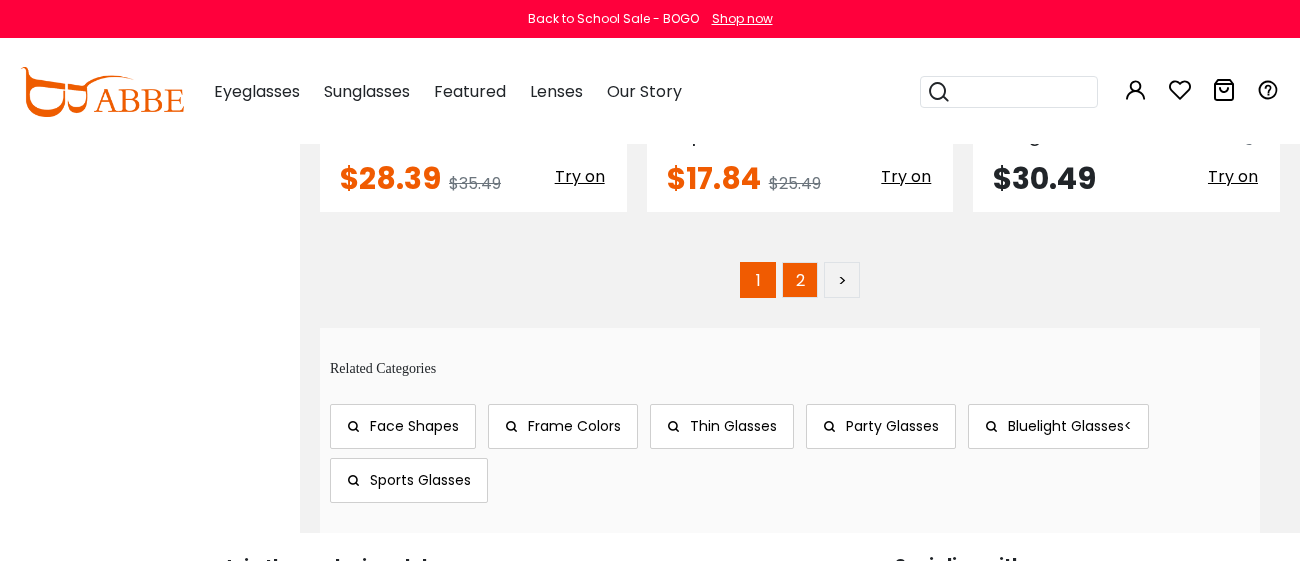 click on "2" at bounding box center [800, 280] 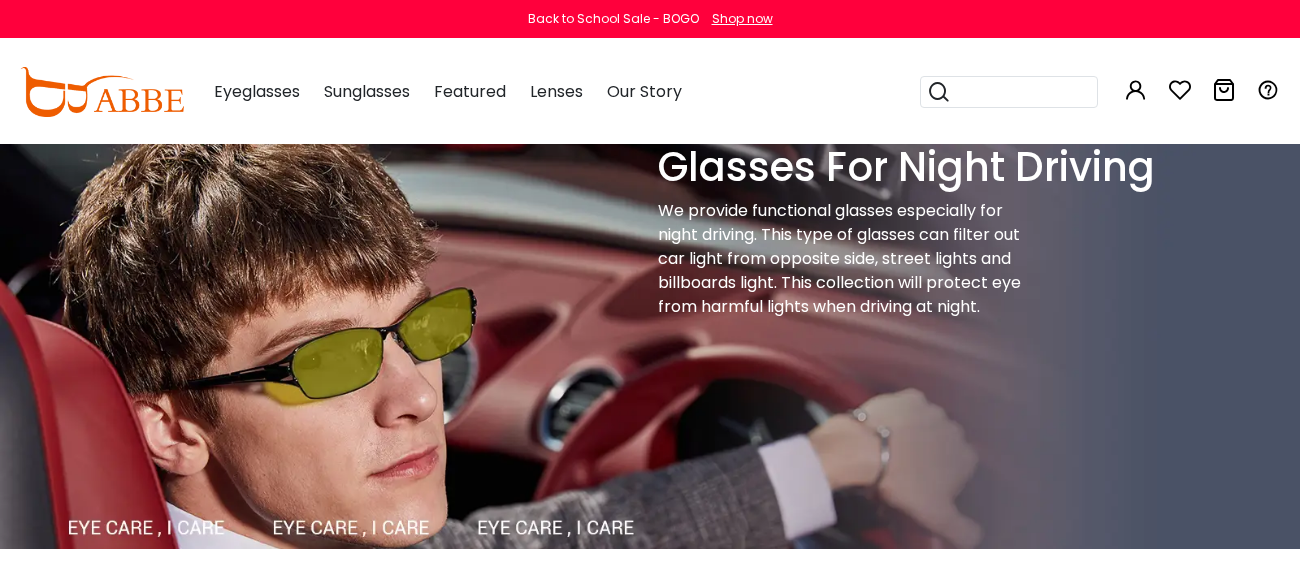 scroll, scrollTop: 0, scrollLeft: 0, axis: both 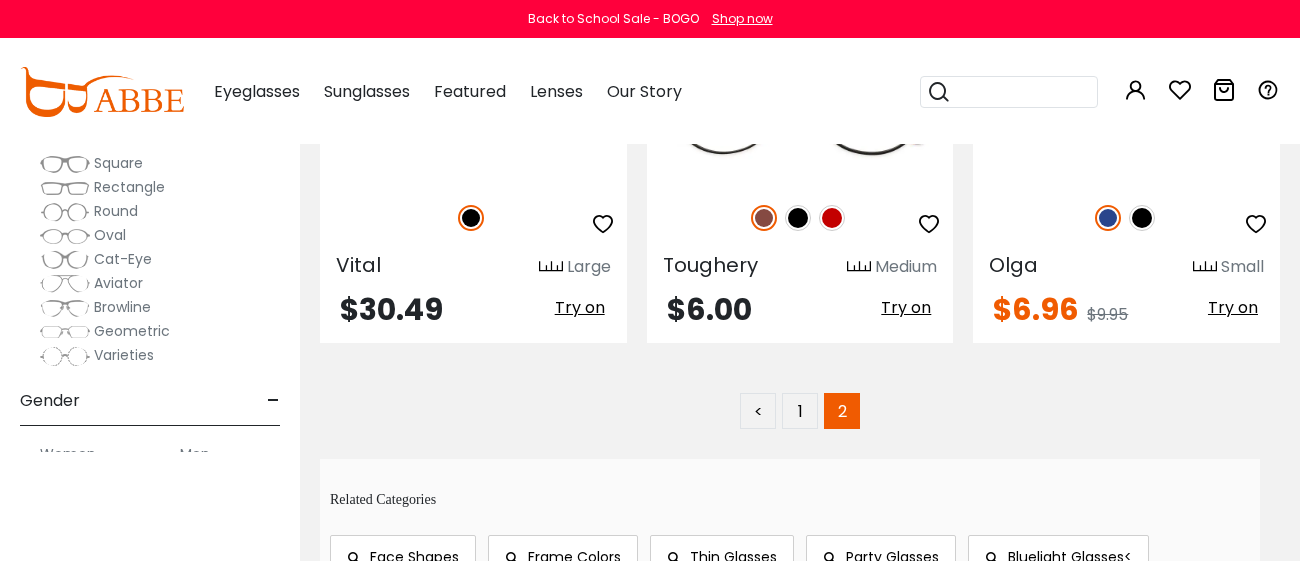 click at bounding box center [1126, 106] 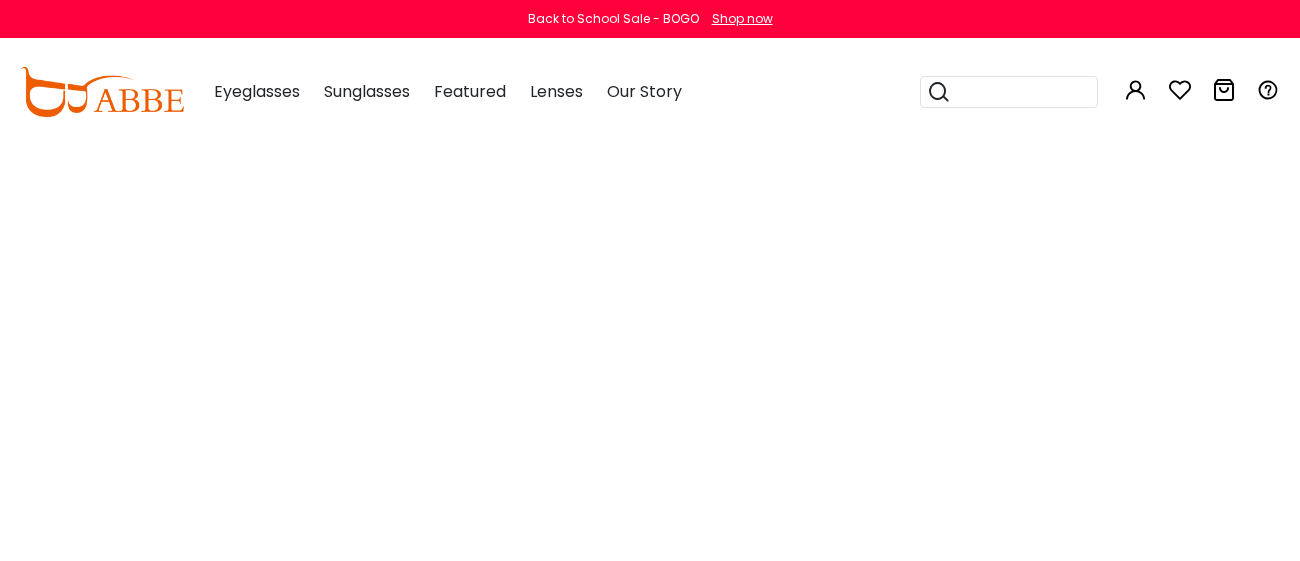 scroll, scrollTop: 0, scrollLeft: 0, axis: both 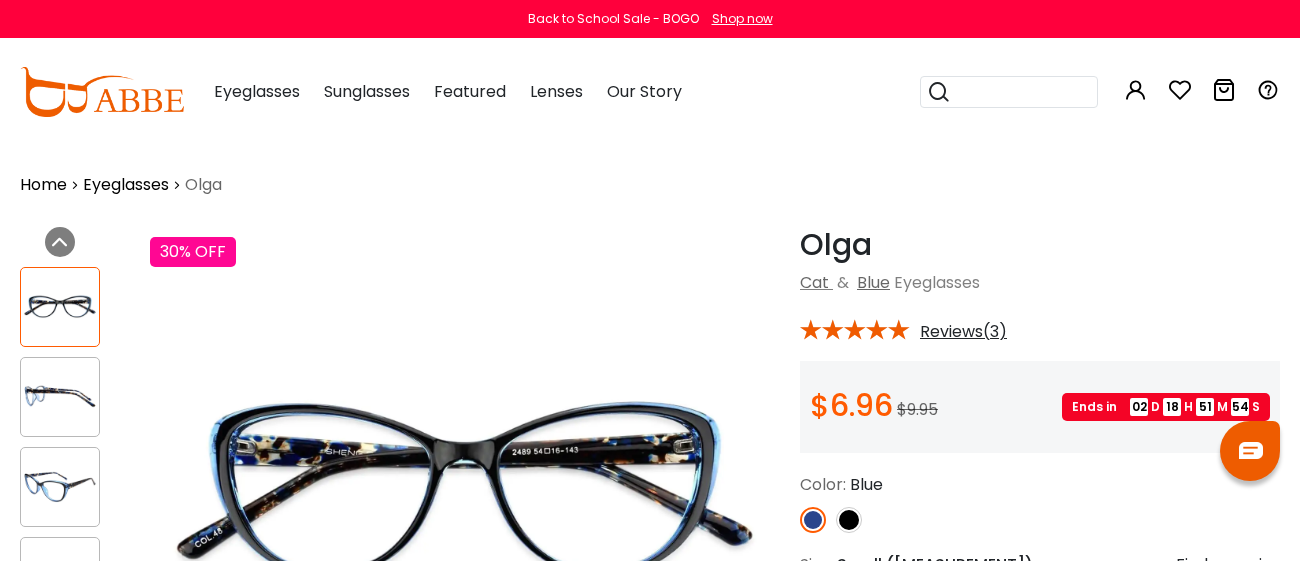 click at bounding box center (849, 520) 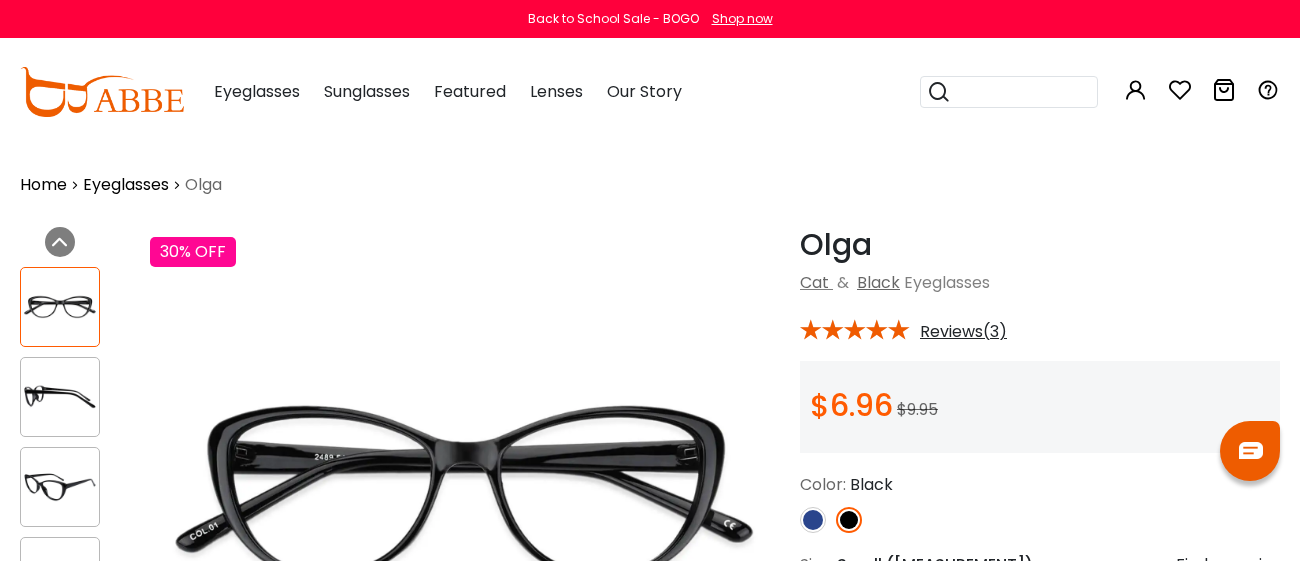 click at bounding box center (813, 520) 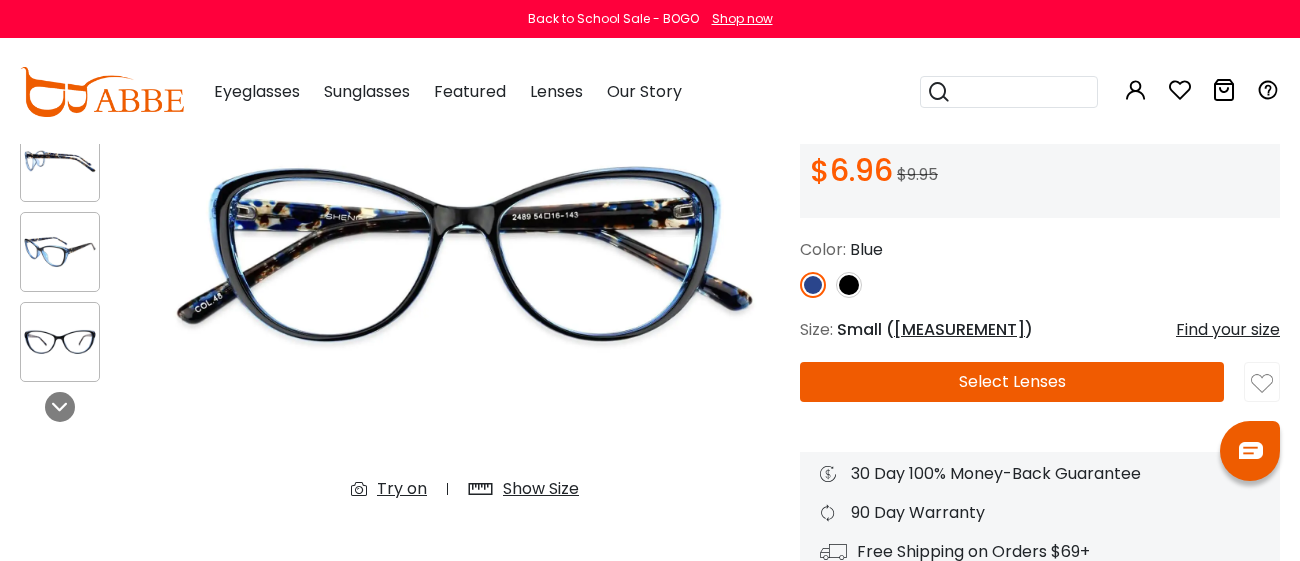 scroll, scrollTop: 239, scrollLeft: 0, axis: vertical 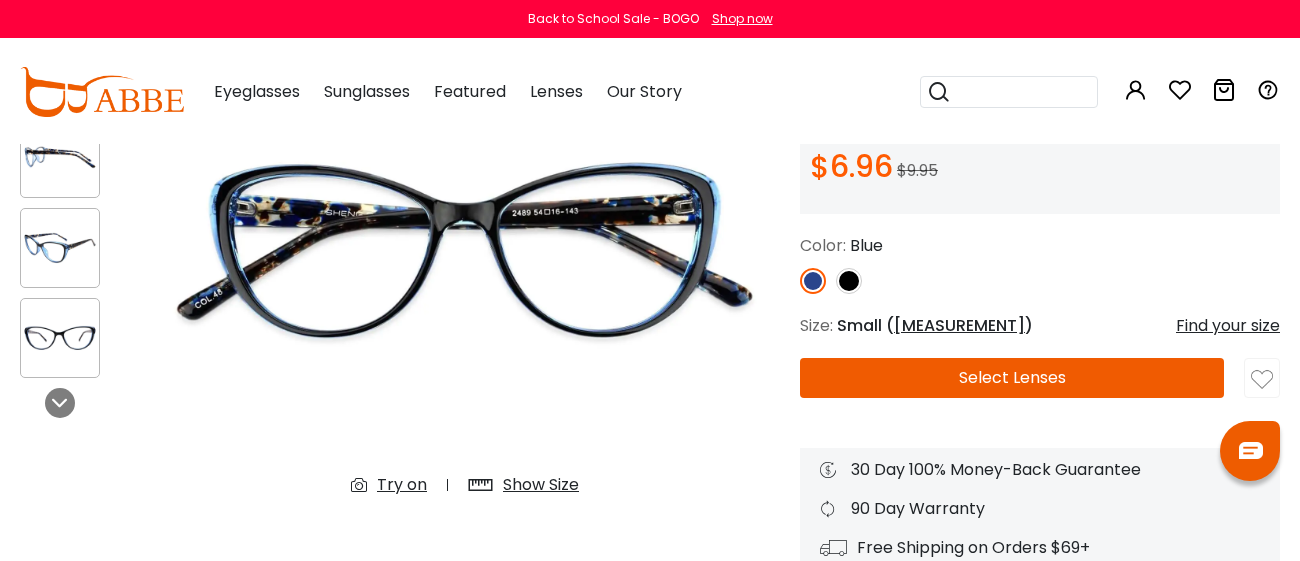 click on "Select Lenses" at bounding box center (1012, 378) 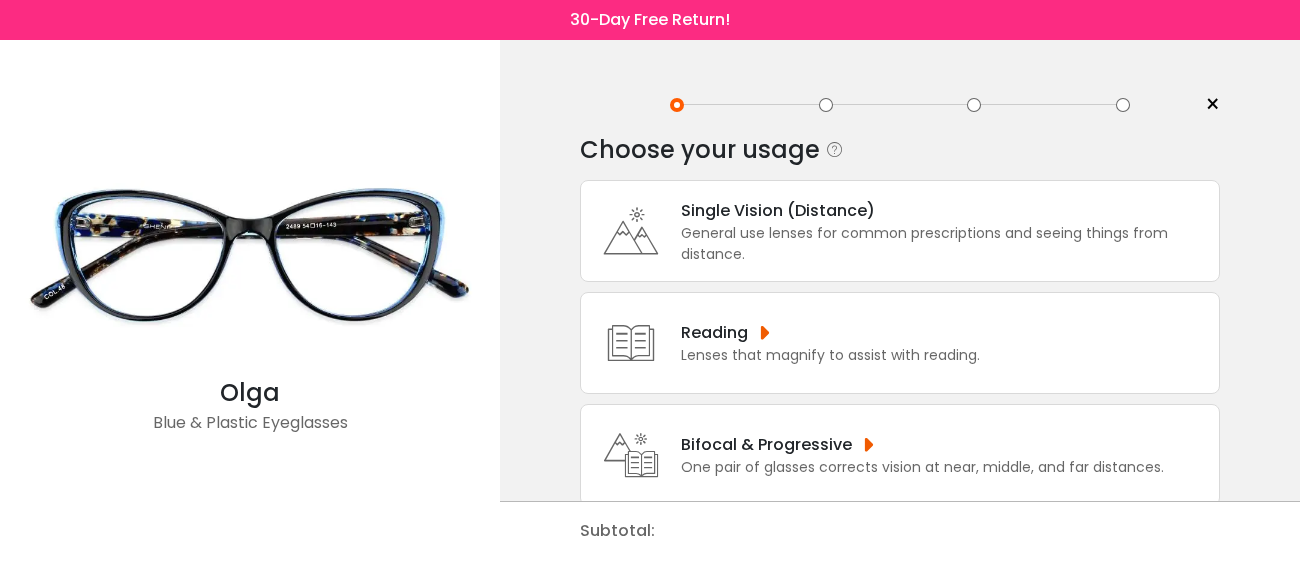 scroll, scrollTop: 0, scrollLeft: 0, axis: both 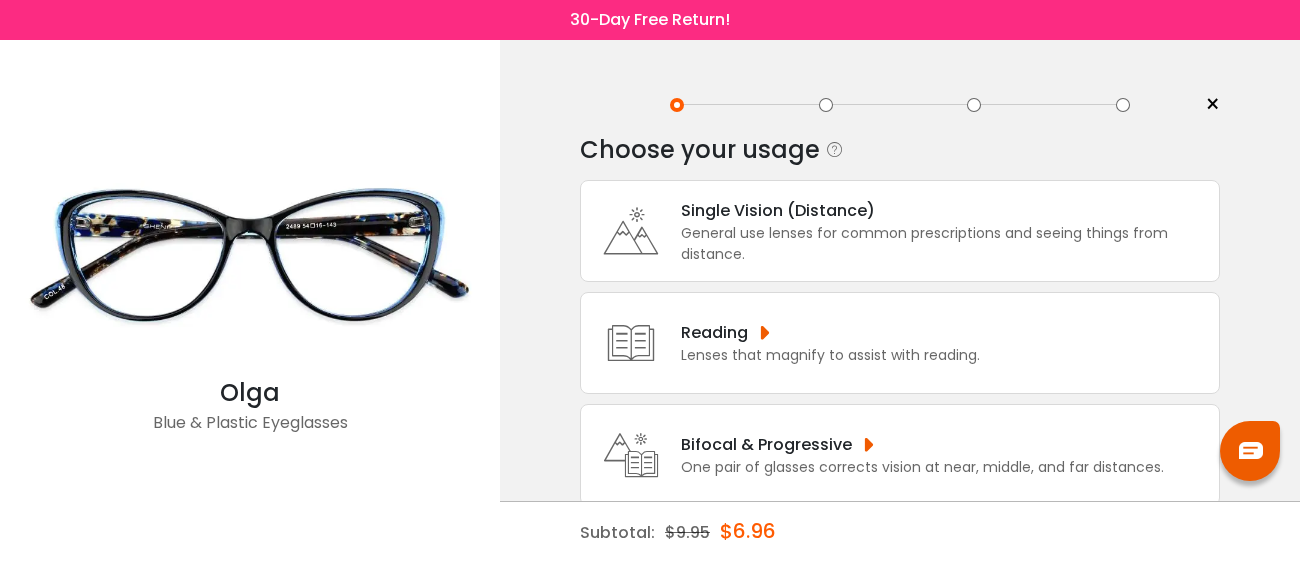 click on "Bifocal & Progressive
One pair of glasses corrects vision at near, middle, and far distances." at bounding box center (900, 455) 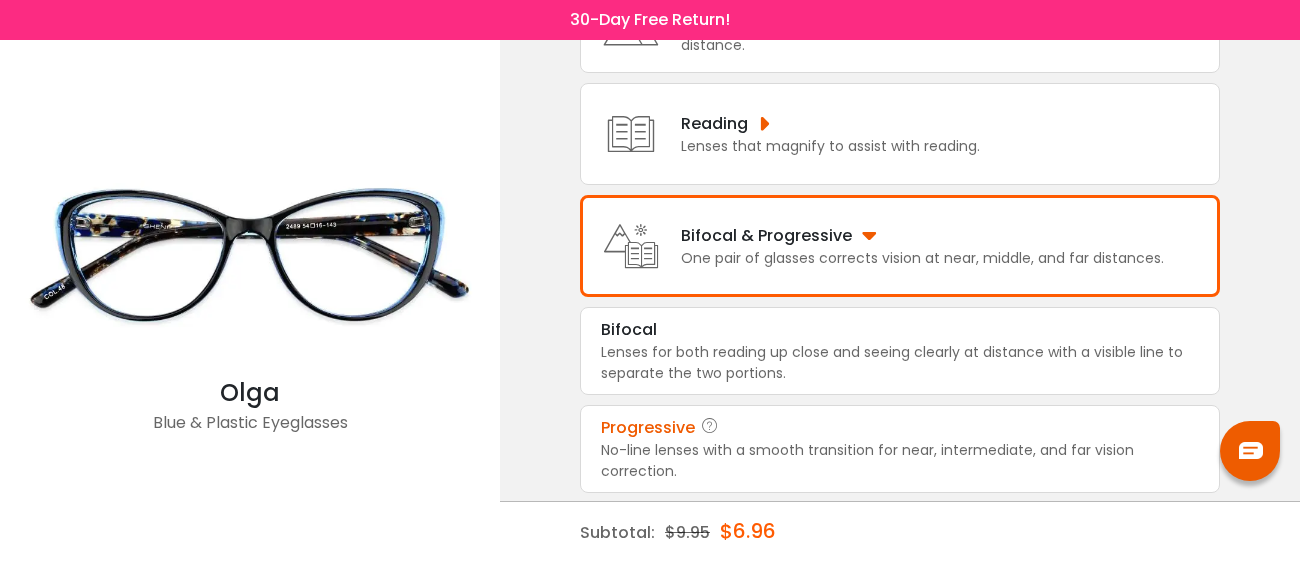 scroll, scrollTop: 213, scrollLeft: 0, axis: vertical 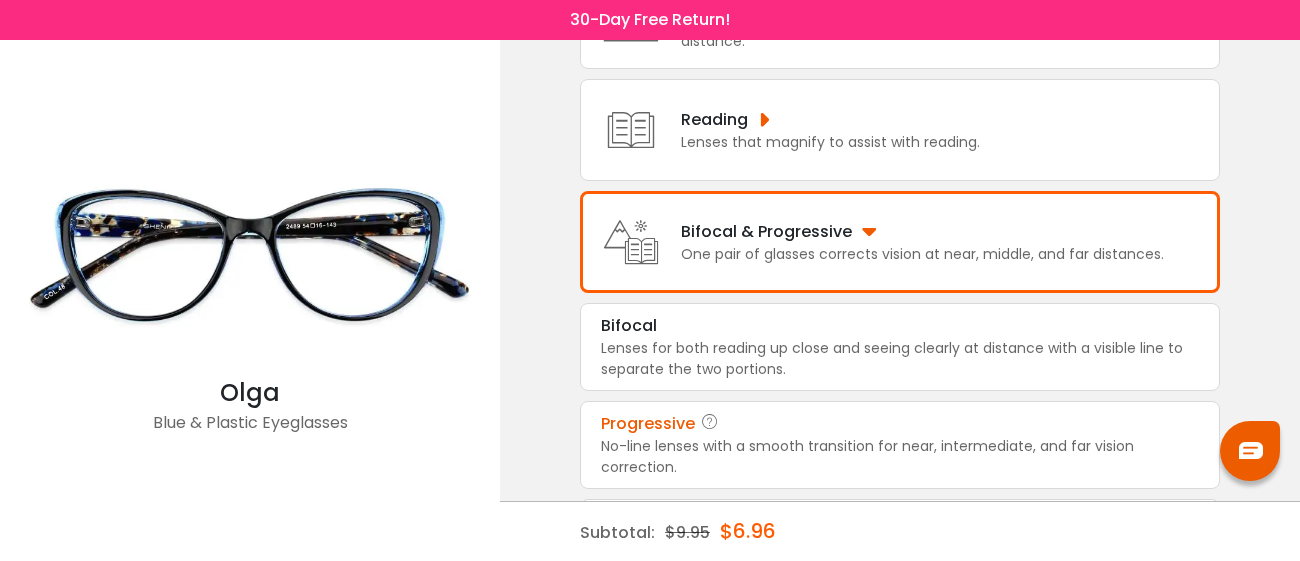 click on "No-line lenses with a smooth transition for near, intermediate, and far vision correction." at bounding box center (900, 457) 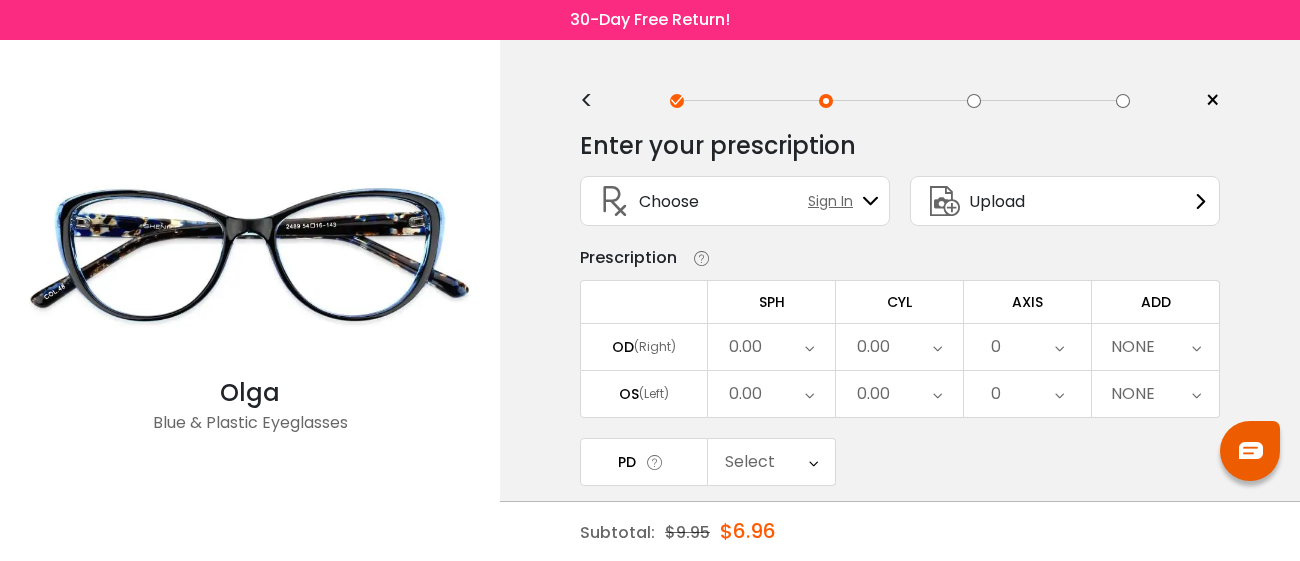 scroll, scrollTop: 0, scrollLeft: 0, axis: both 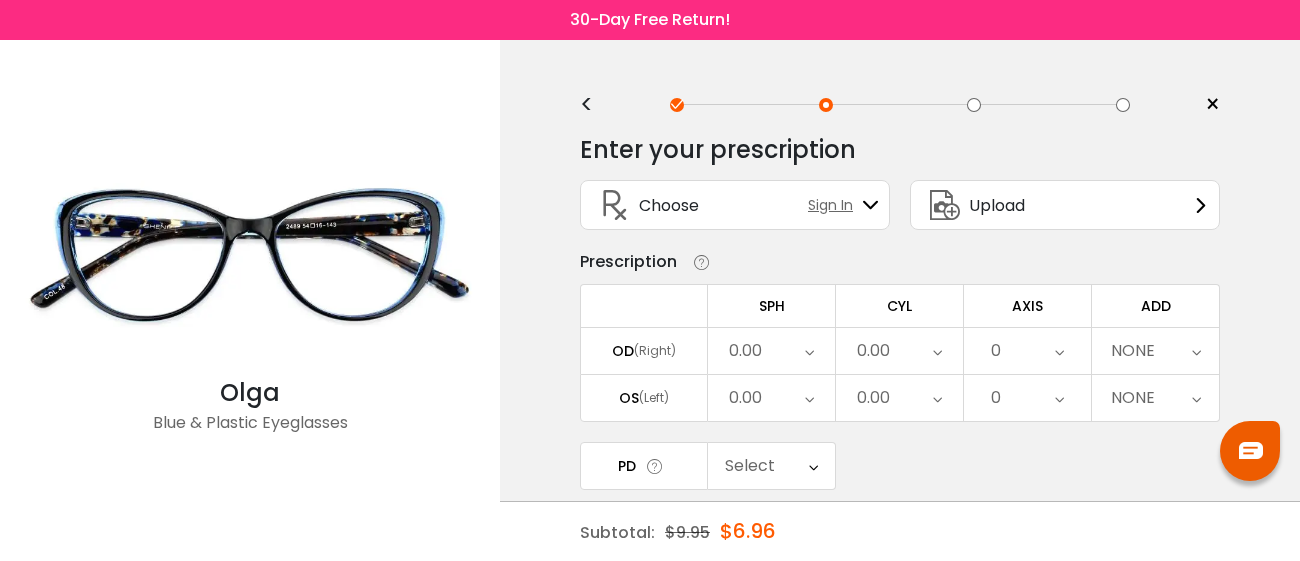 click on "0.00" at bounding box center (771, 351) 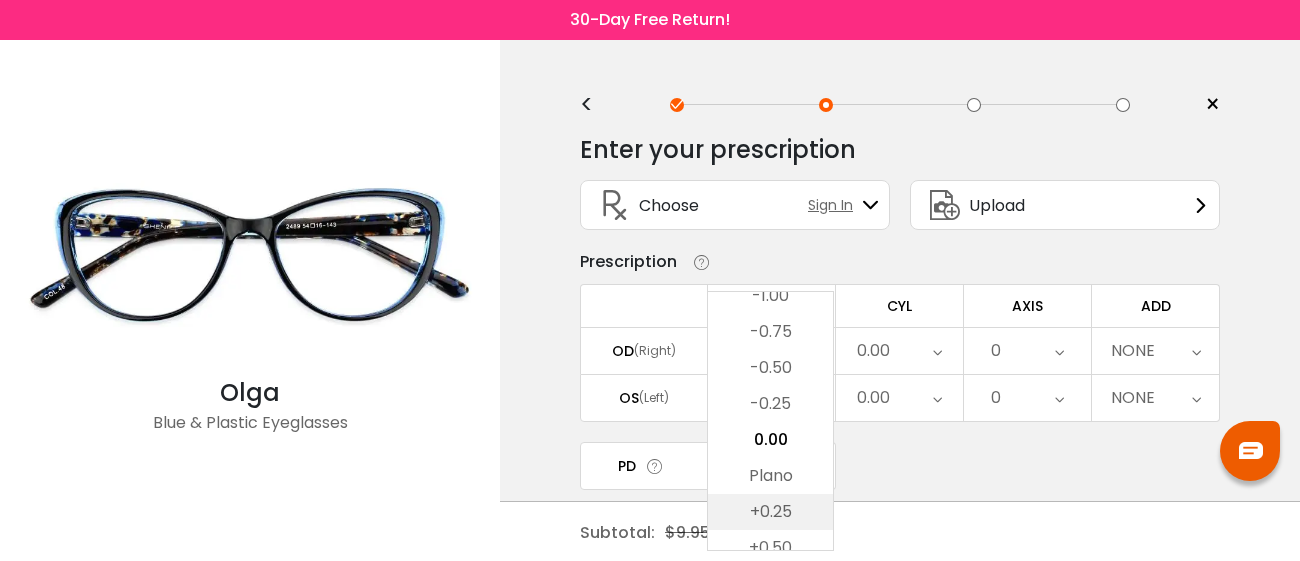 scroll, scrollTop: 39, scrollLeft: 0, axis: vertical 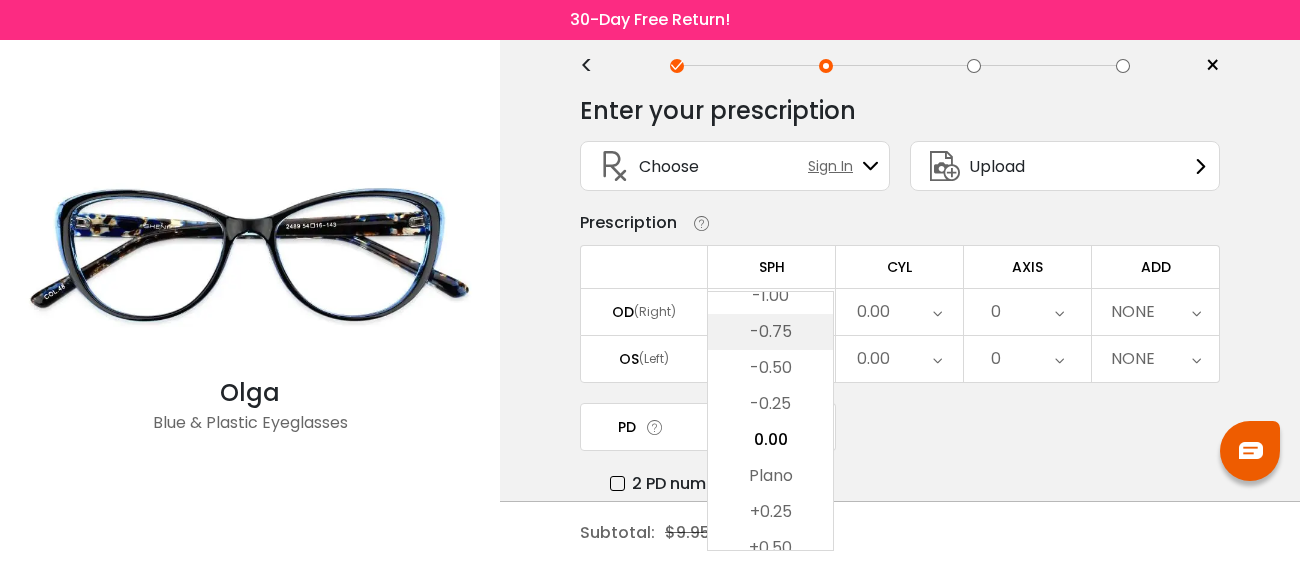 click on "-0.75" at bounding box center (770, 332) 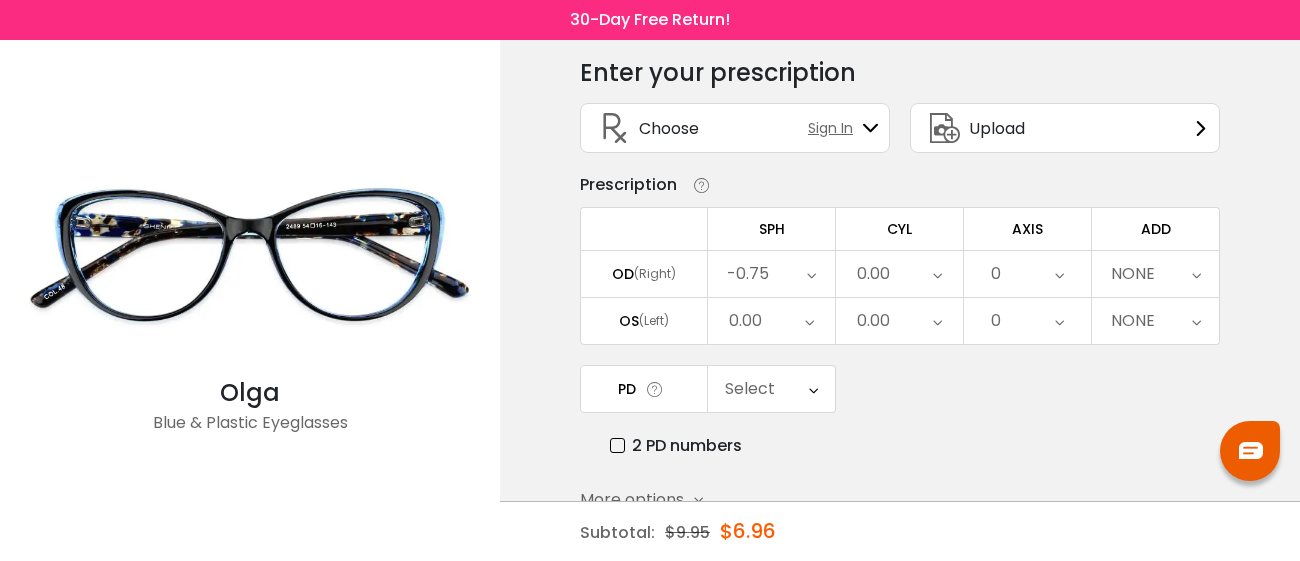 scroll, scrollTop: 79, scrollLeft: 0, axis: vertical 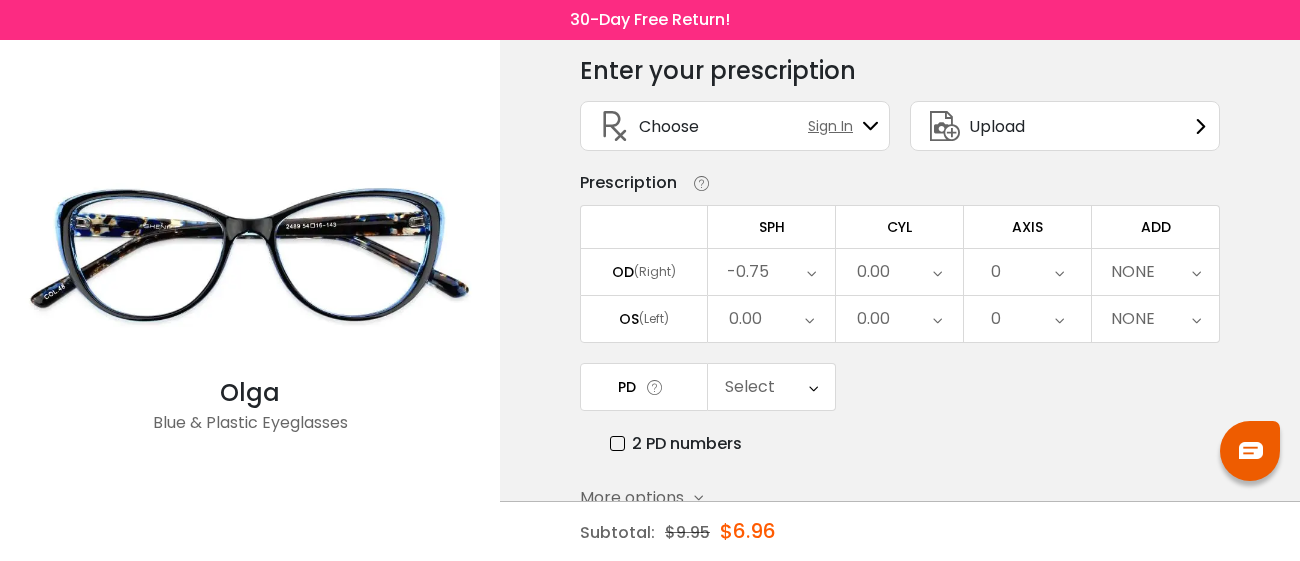 click at bounding box center [811, 272] 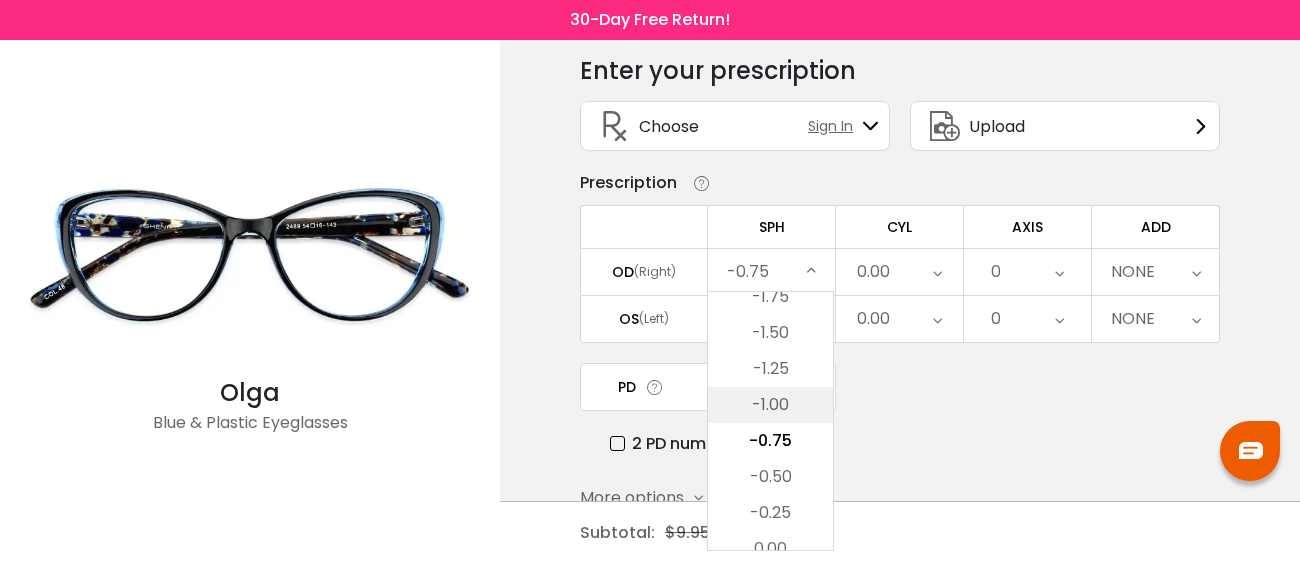 click on "-1.00" at bounding box center [770, 405] 